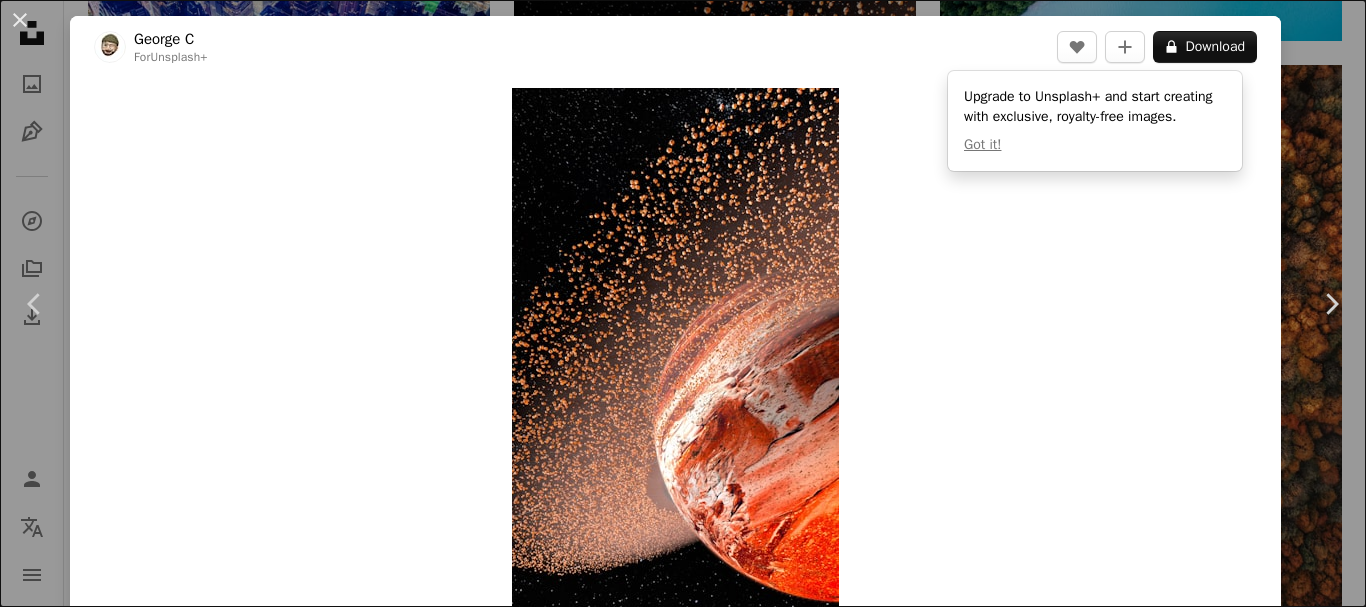 scroll, scrollTop: 2900, scrollLeft: 0, axis: vertical 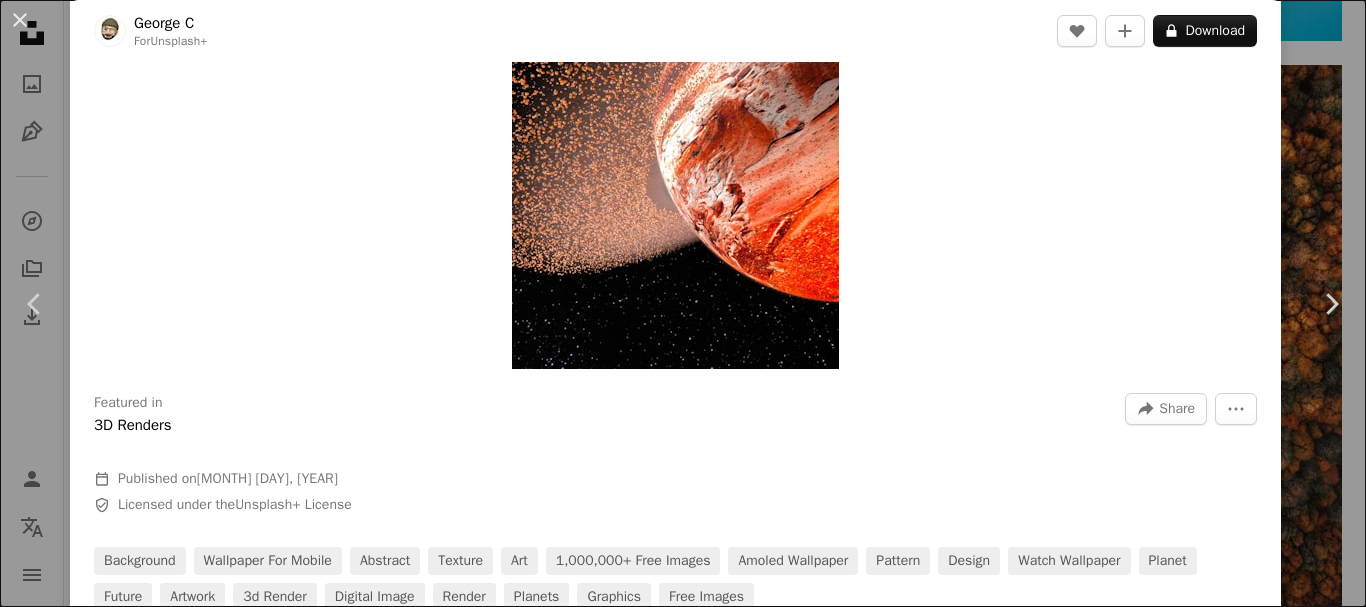 drag, startPoint x: 17, startPoint y: 24, endPoint x: 655, endPoint y: 320, distance: 703.3207 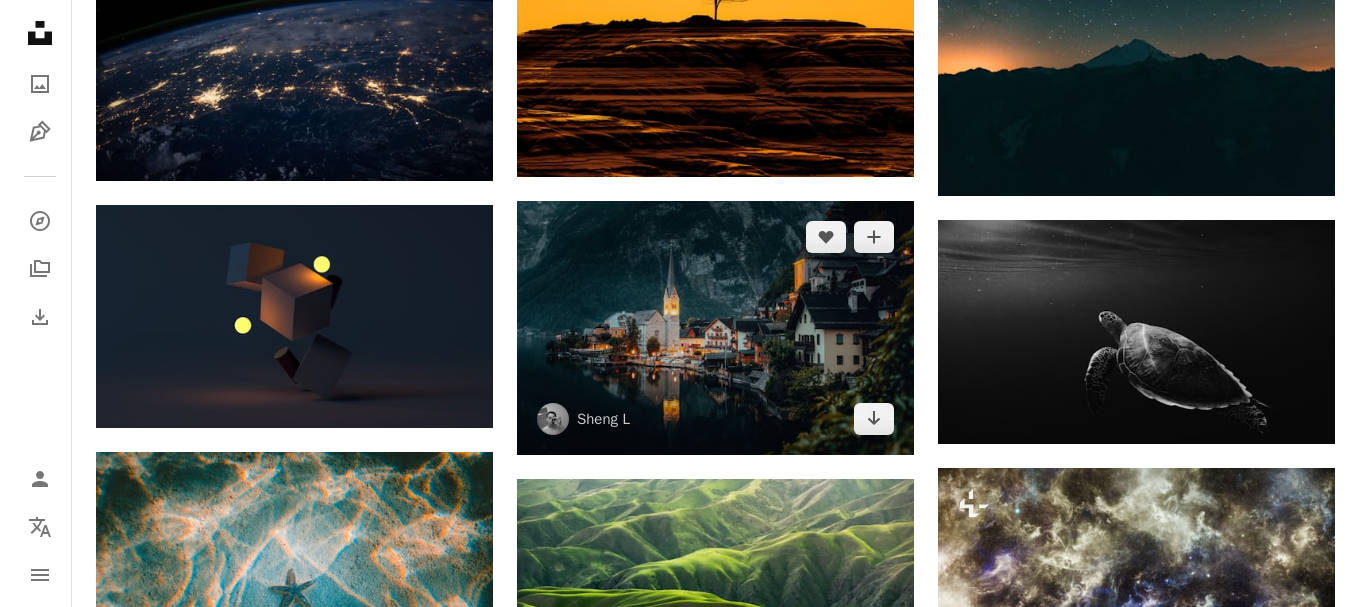 scroll, scrollTop: 4300, scrollLeft: 0, axis: vertical 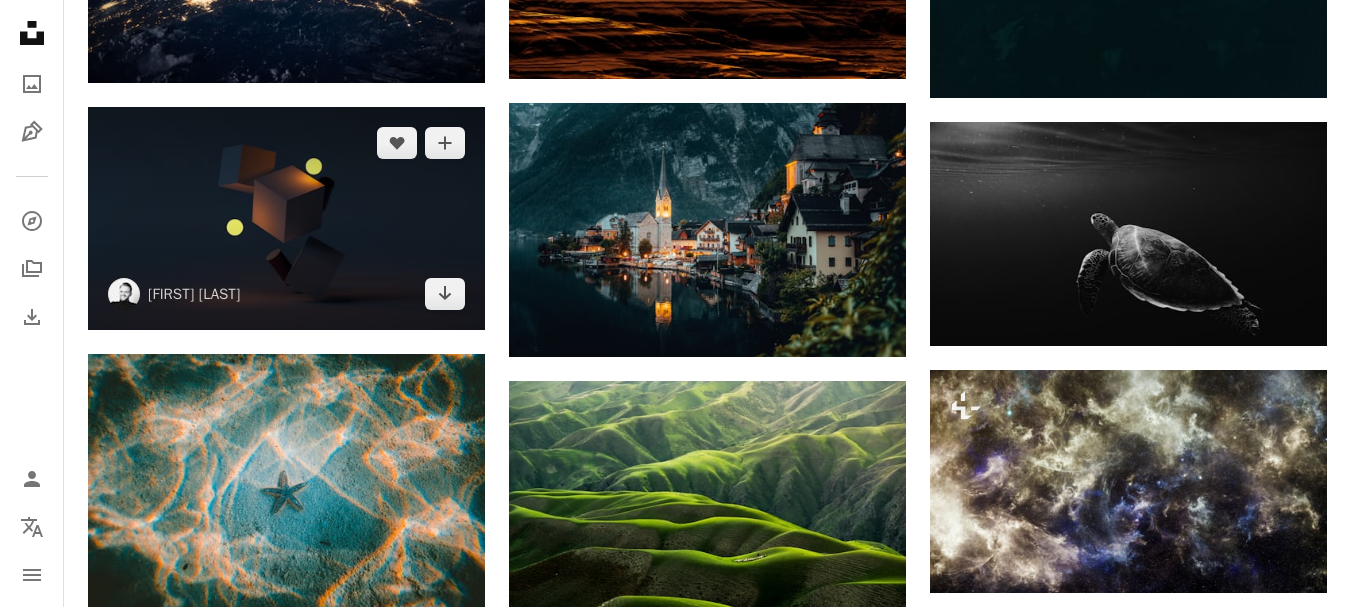 click at bounding box center [286, 218] 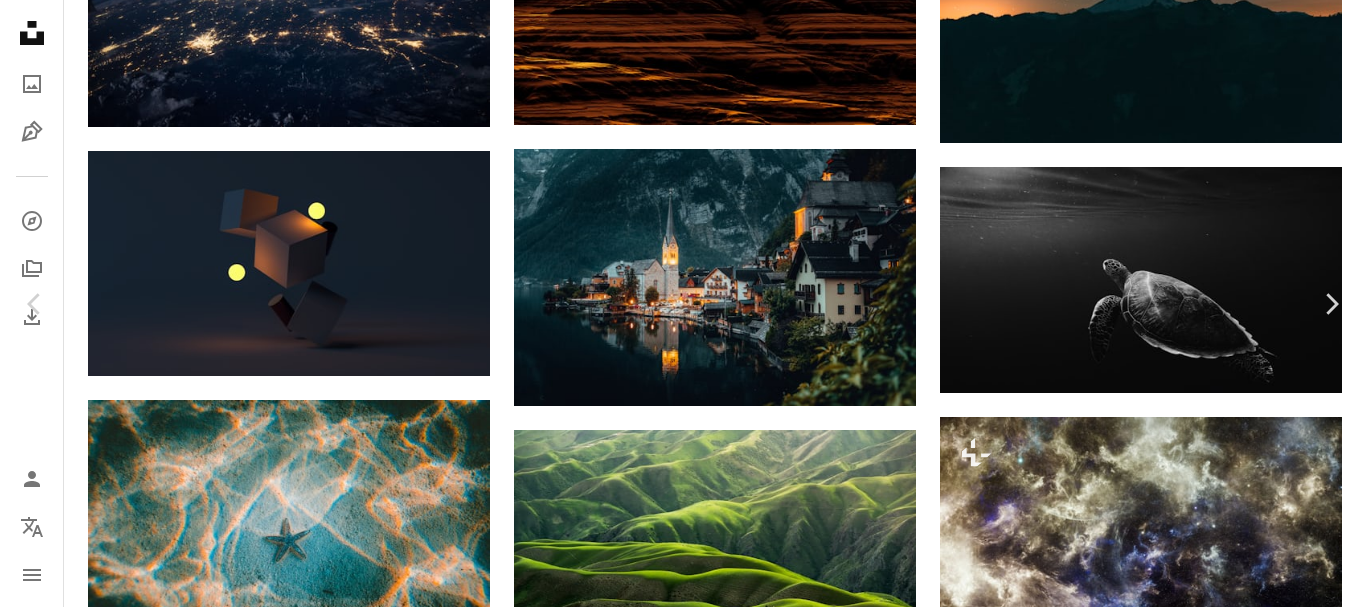 click on "Download free" at bounding box center [1167, 3806] 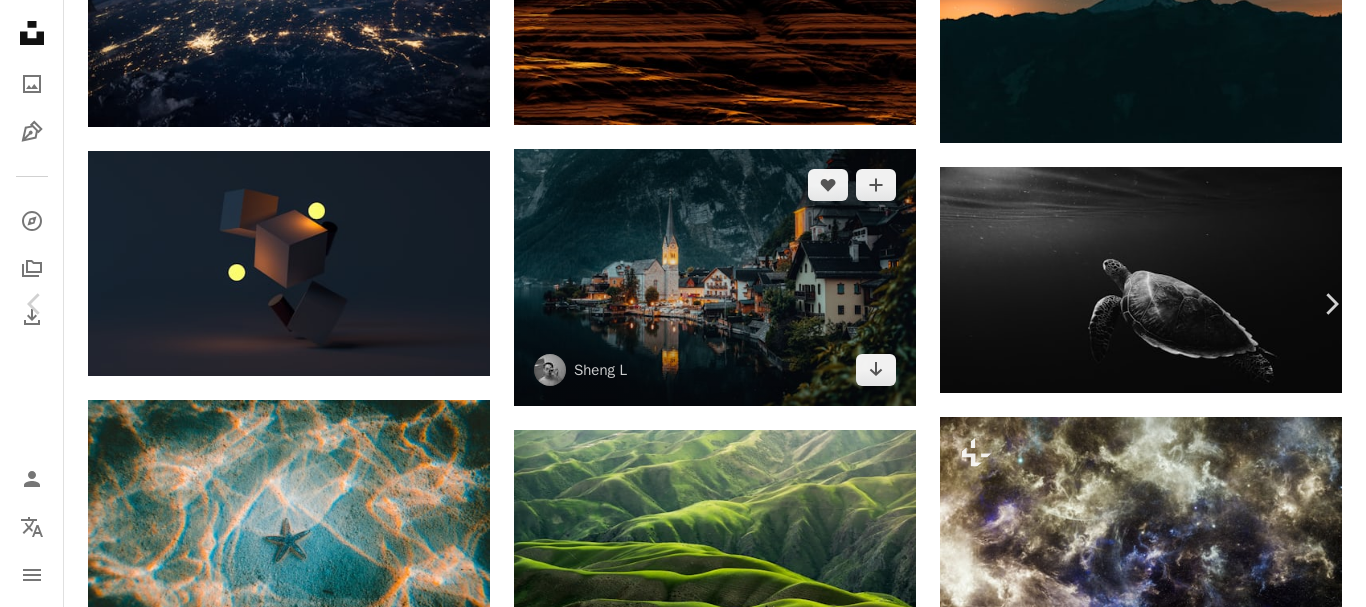 click on "An X shape" at bounding box center (20, 20) 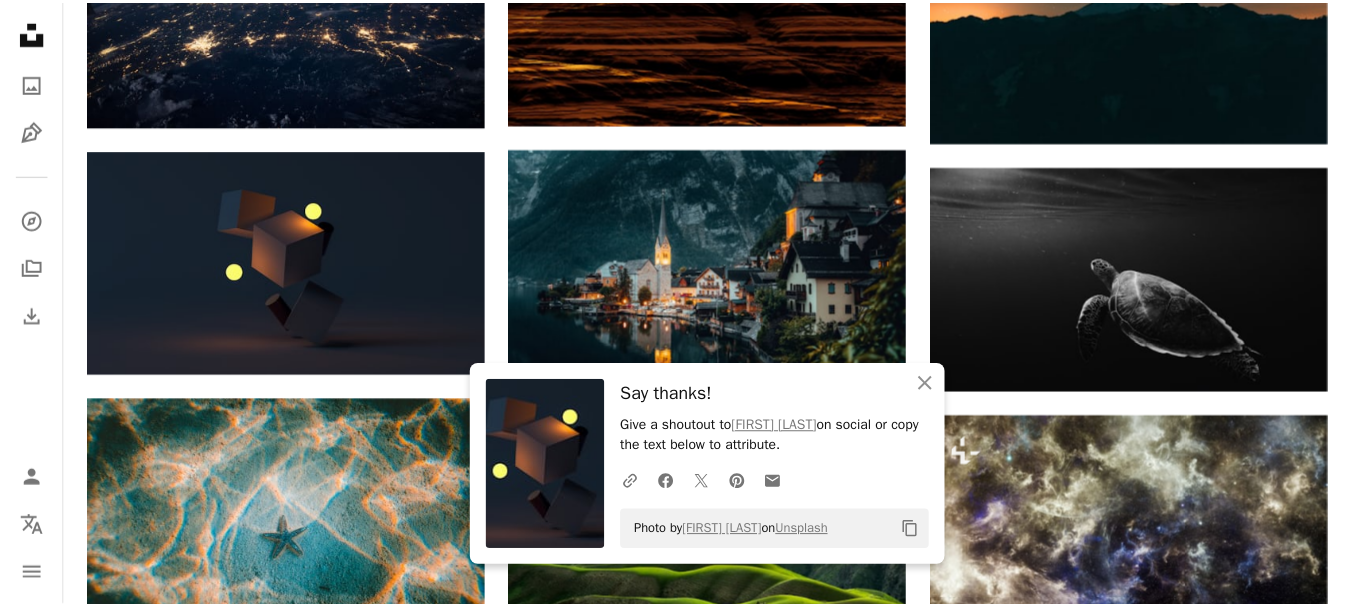 scroll, scrollTop: 4800, scrollLeft: 0, axis: vertical 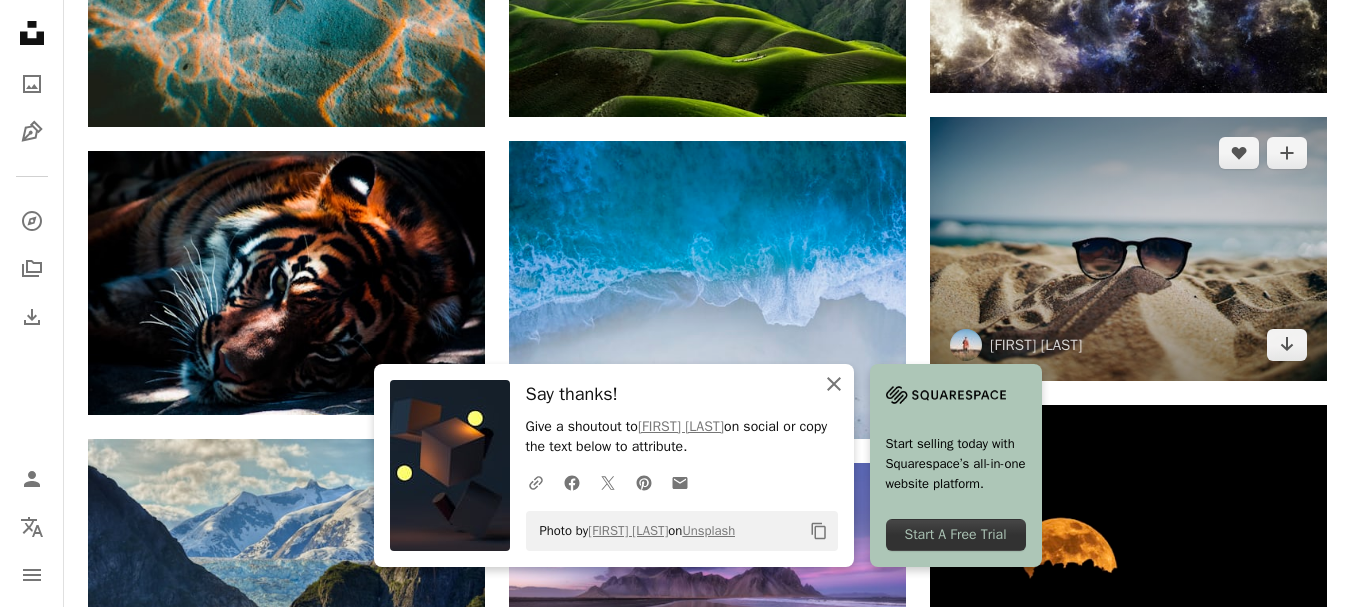 drag, startPoint x: 827, startPoint y: 385, endPoint x: 1010, endPoint y: 356, distance: 185.28357 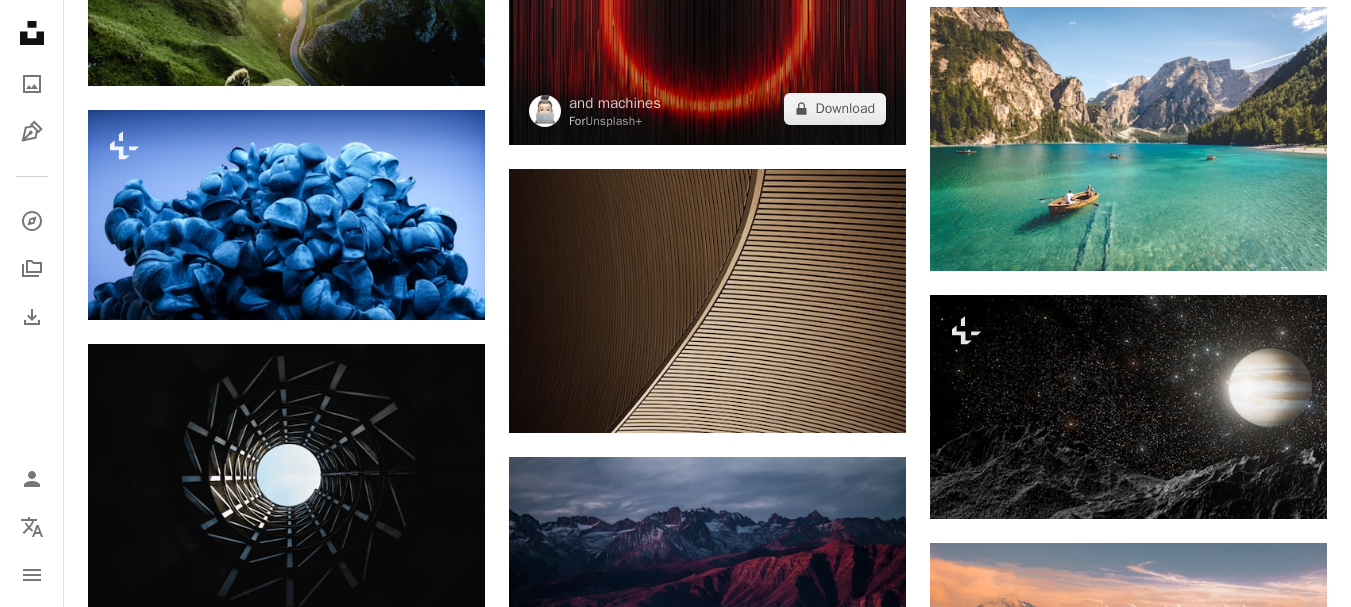 scroll, scrollTop: 8400, scrollLeft: 0, axis: vertical 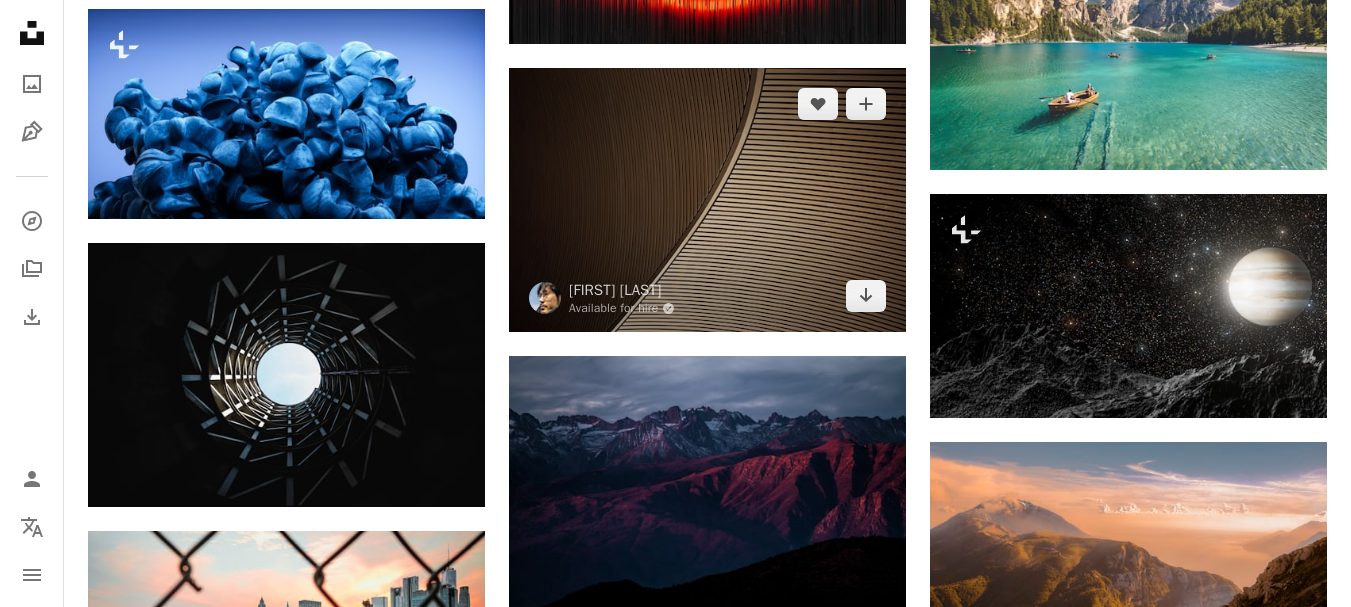 click at bounding box center (707, 200) 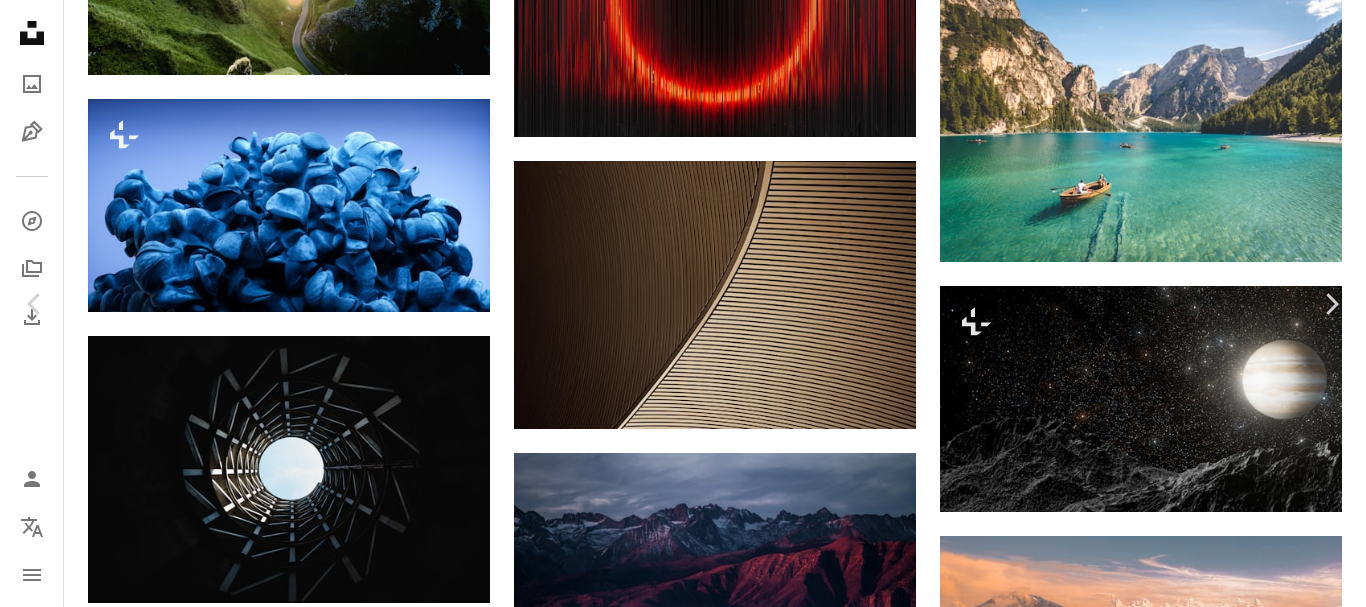 click on "Download free" at bounding box center (1167, 3311) 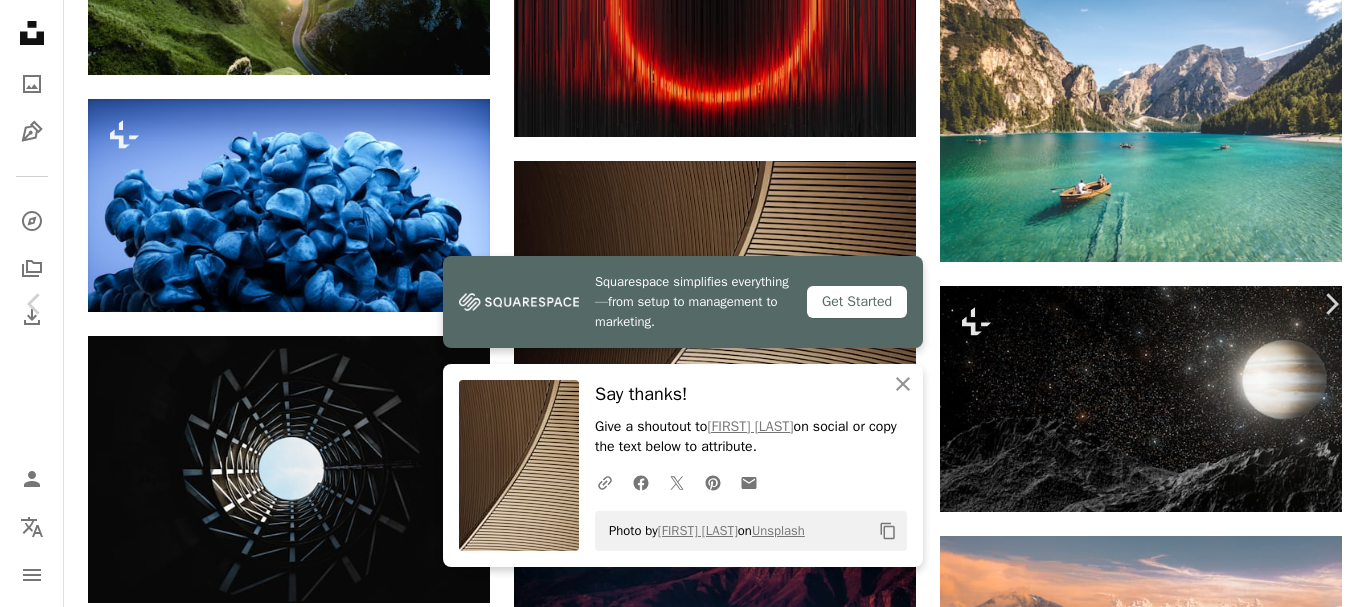 click on "An X shape" at bounding box center (20, 20) 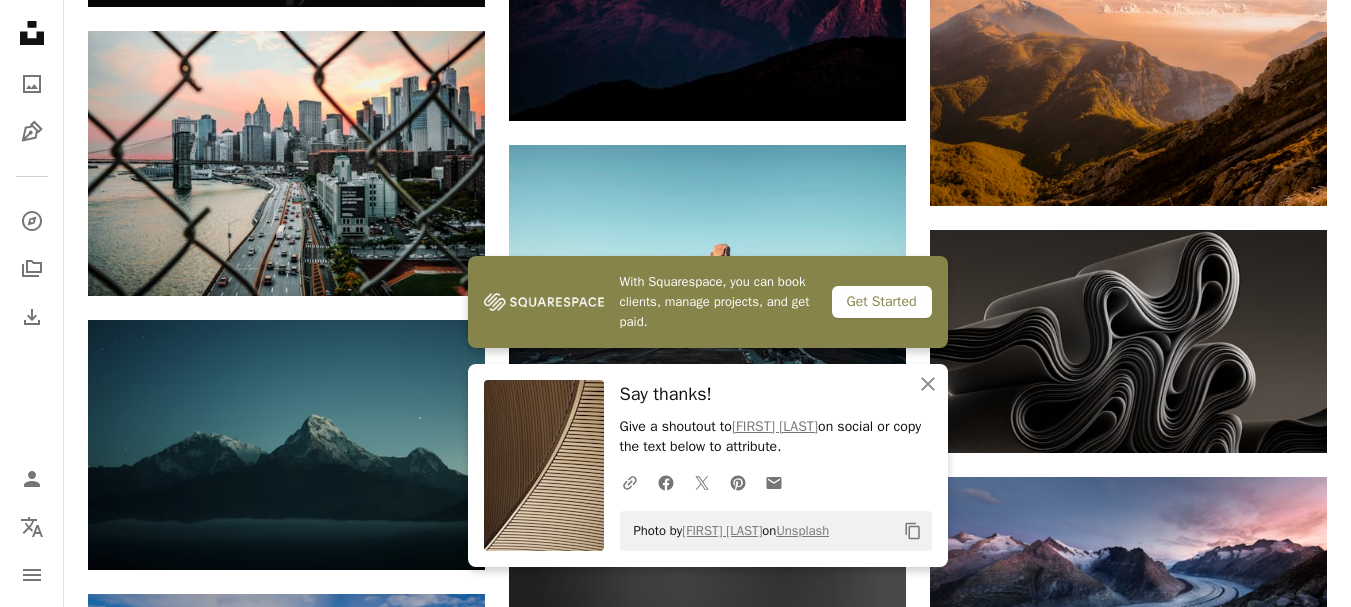 scroll, scrollTop: 9300, scrollLeft: 0, axis: vertical 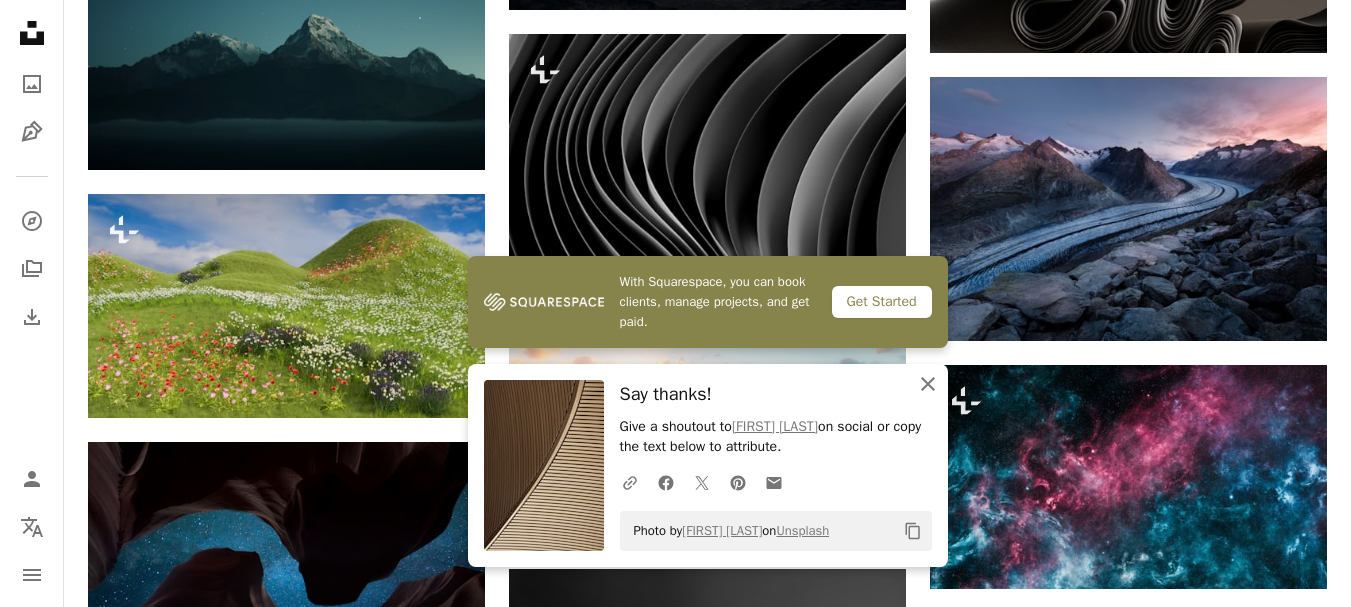 click on "An X shape" 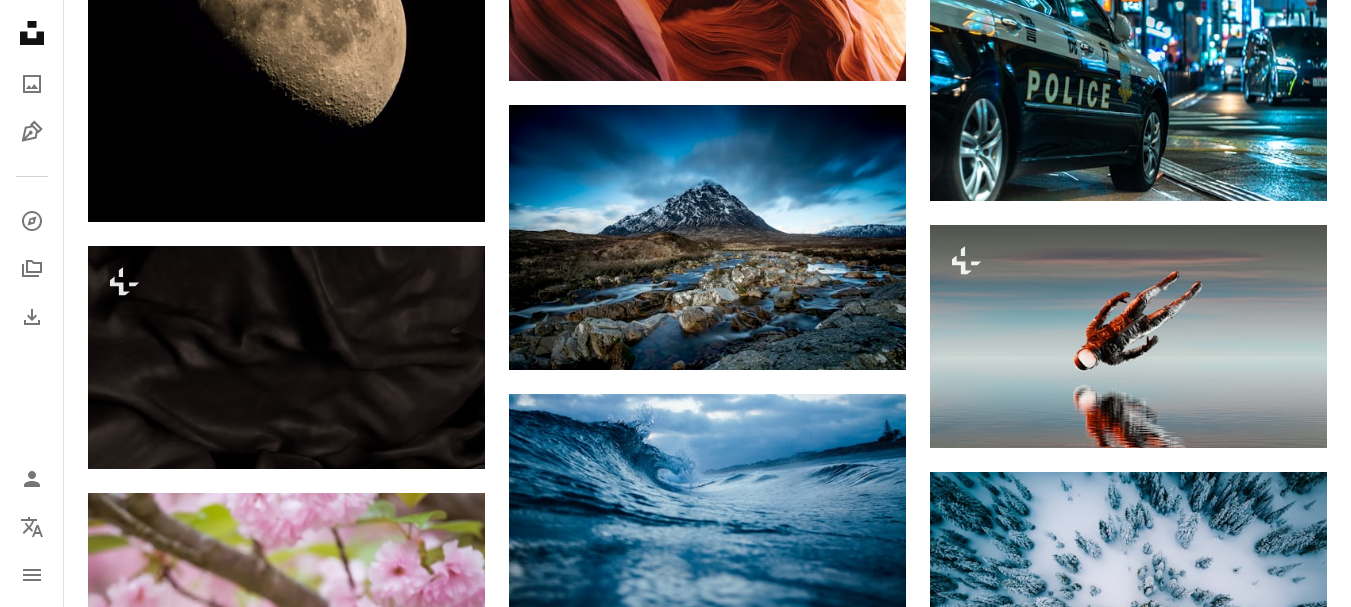 scroll, scrollTop: 18400, scrollLeft: 0, axis: vertical 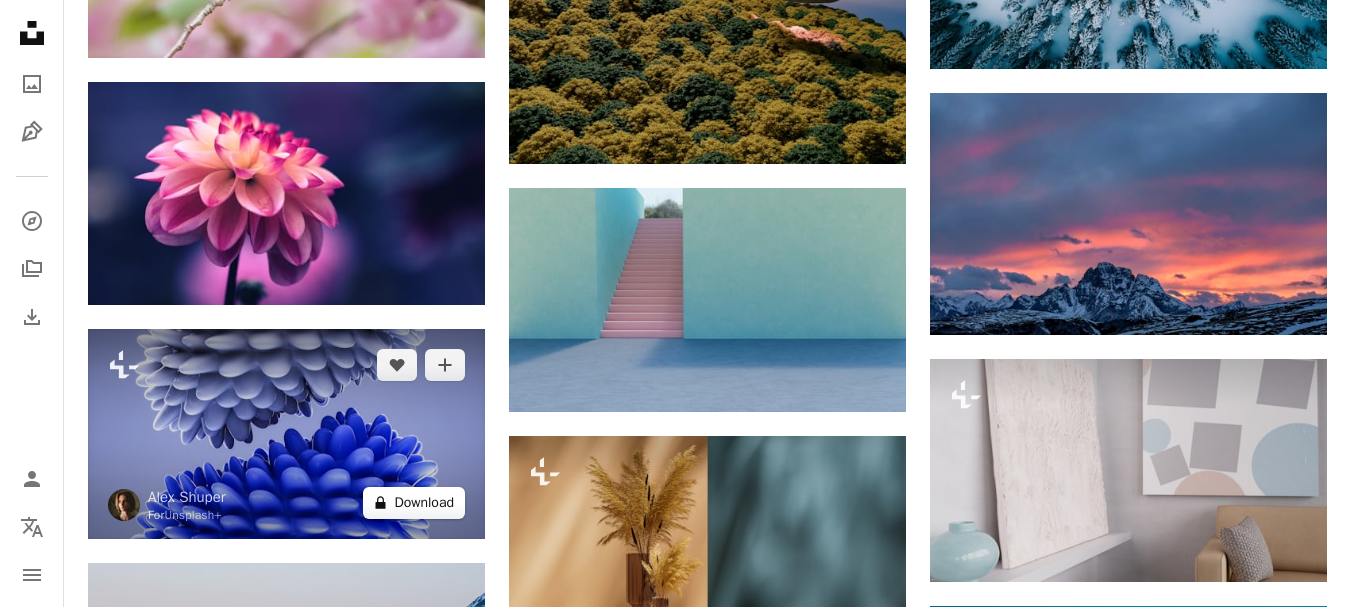 click on "A lock Download" at bounding box center (414, 503) 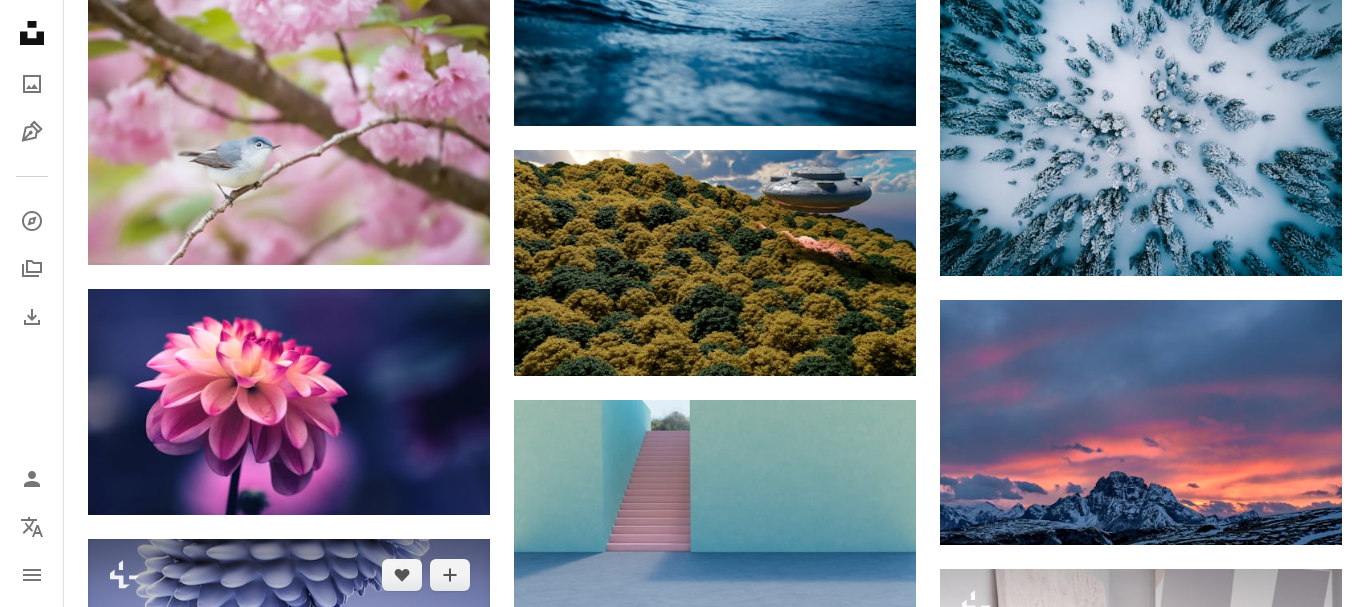 drag, startPoint x: 1229, startPoint y: 167, endPoint x: 114, endPoint y: 454, distance: 1151.3445 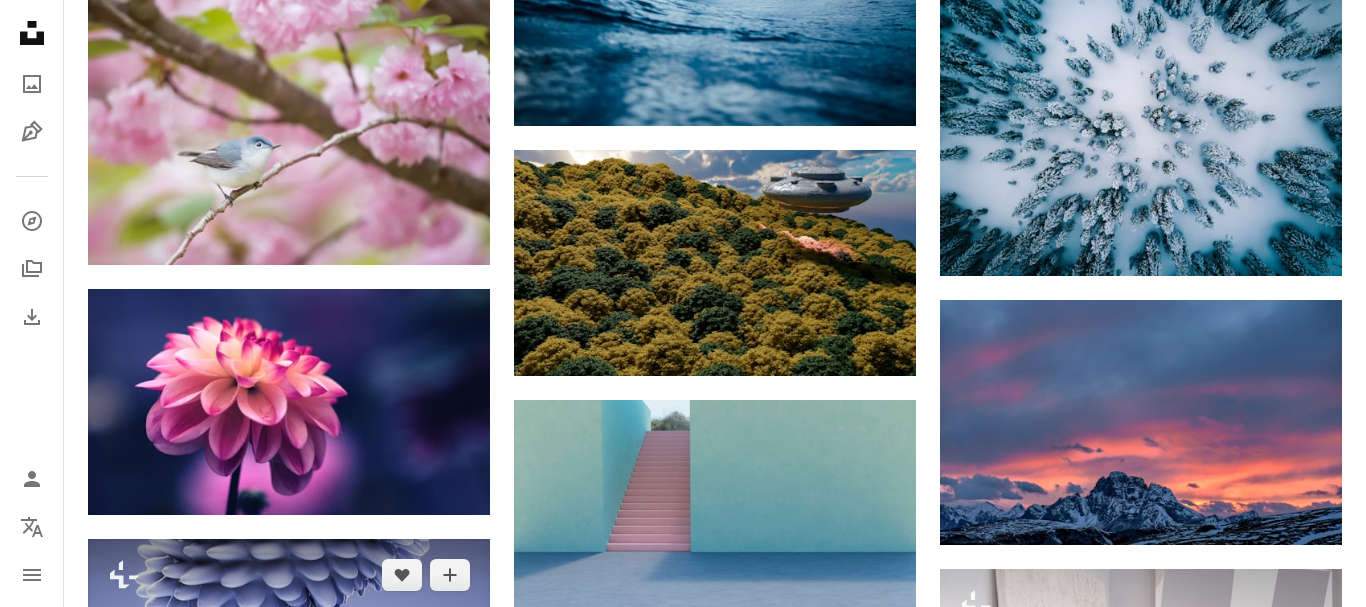 click at bounding box center [289, 645] 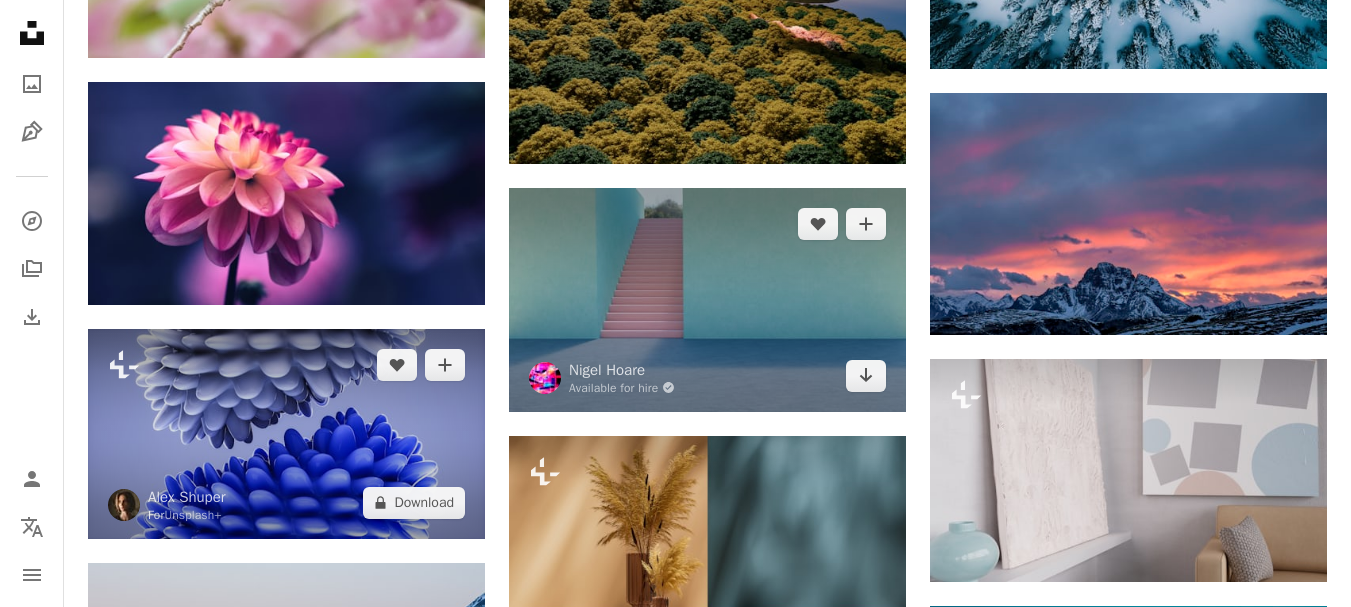 click at bounding box center (286, 434) 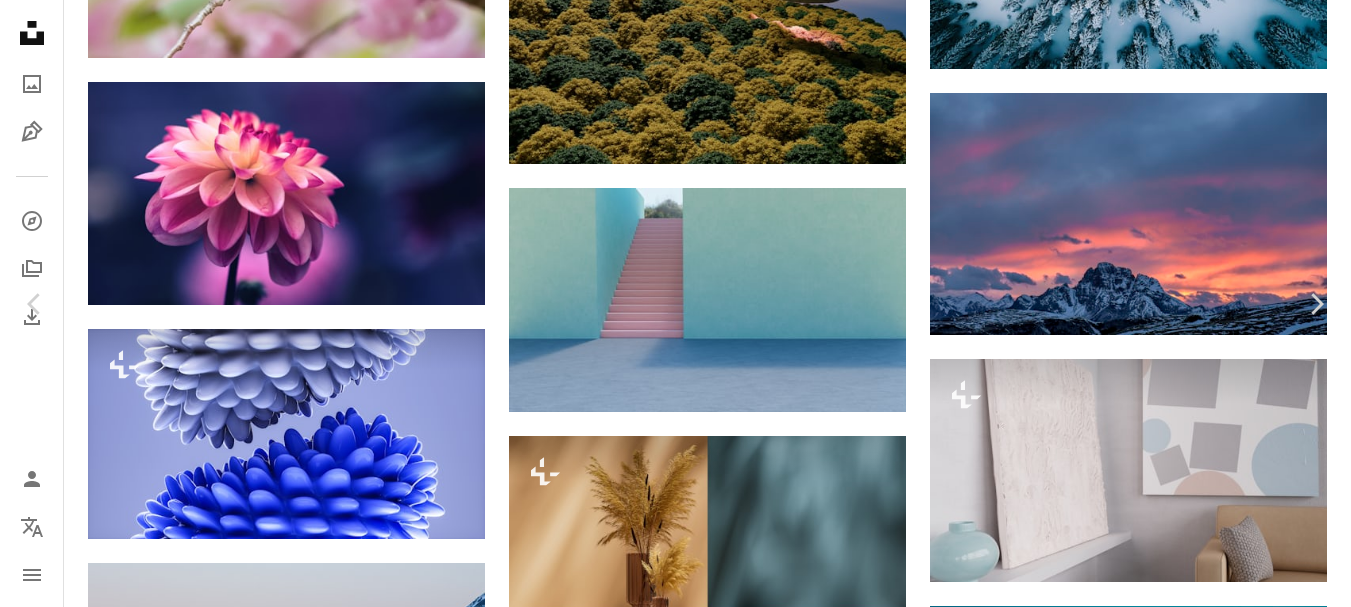 click on "An X shape" at bounding box center [20, 20] 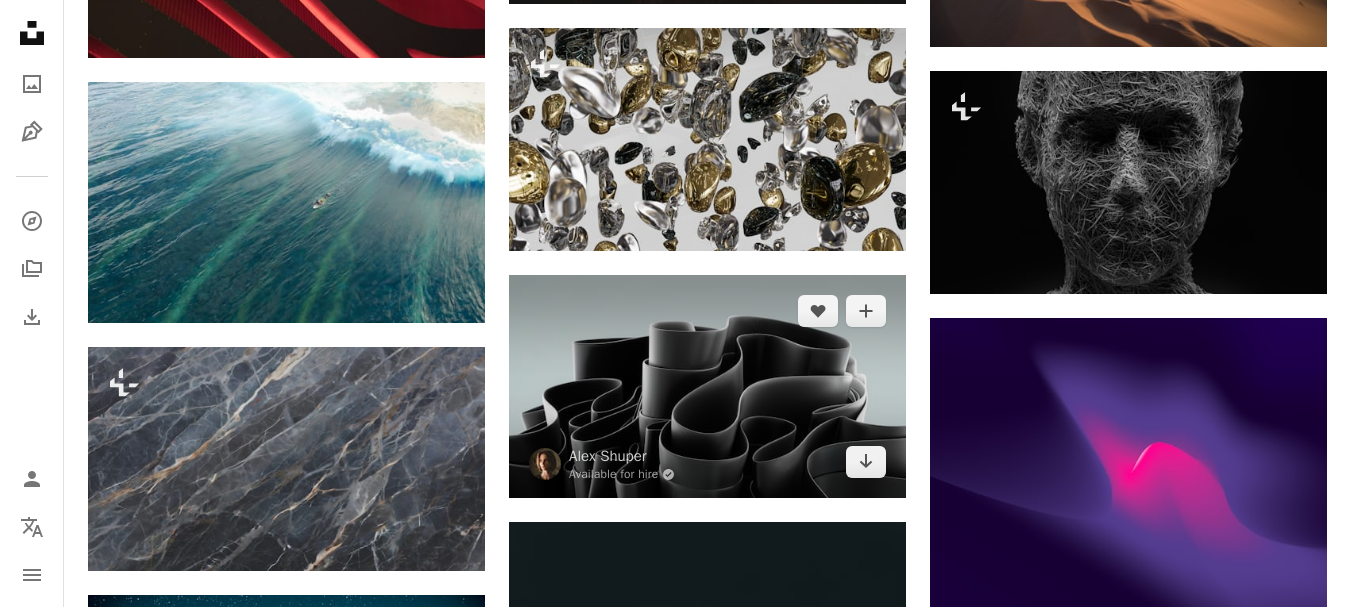 scroll, scrollTop: 21900, scrollLeft: 0, axis: vertical 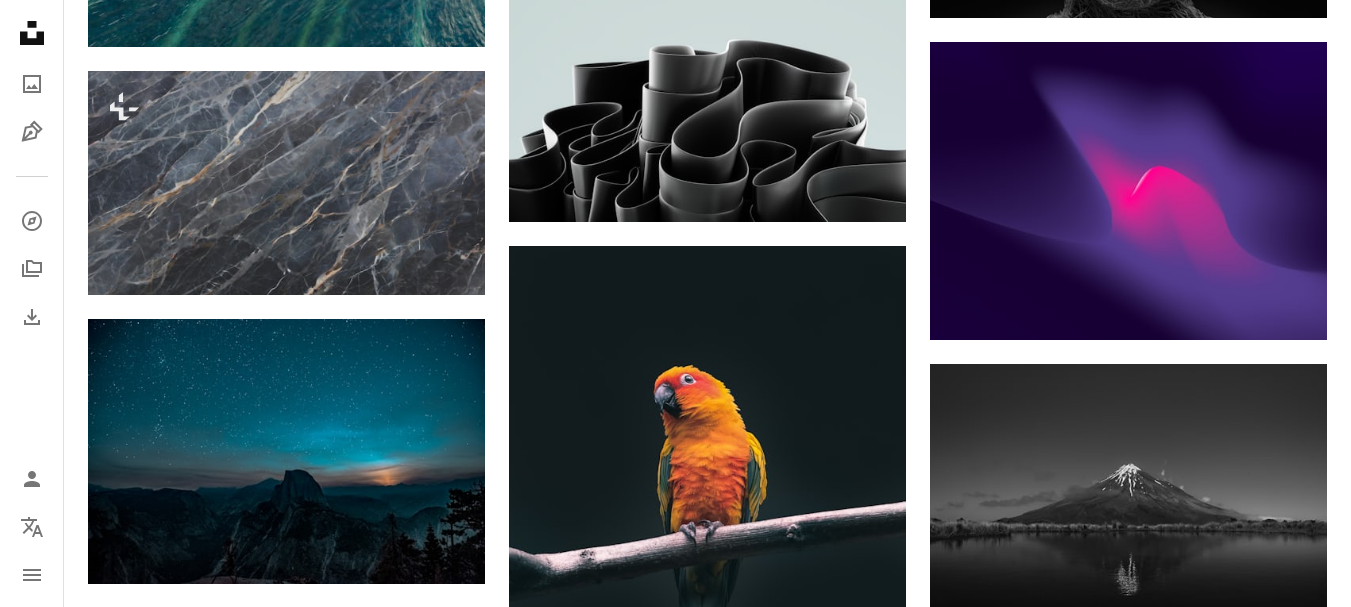 click at bounding box center [286, -3066] 